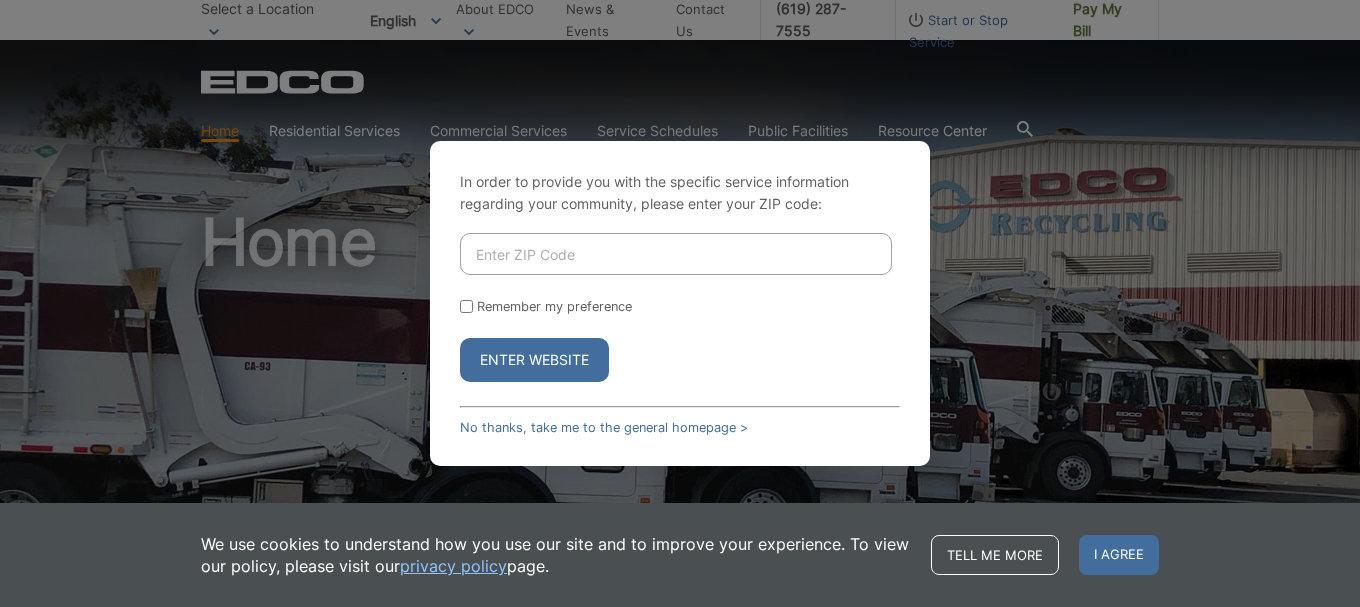 scroll, scrollTop: 0, scrollLeft: 0, axis: both 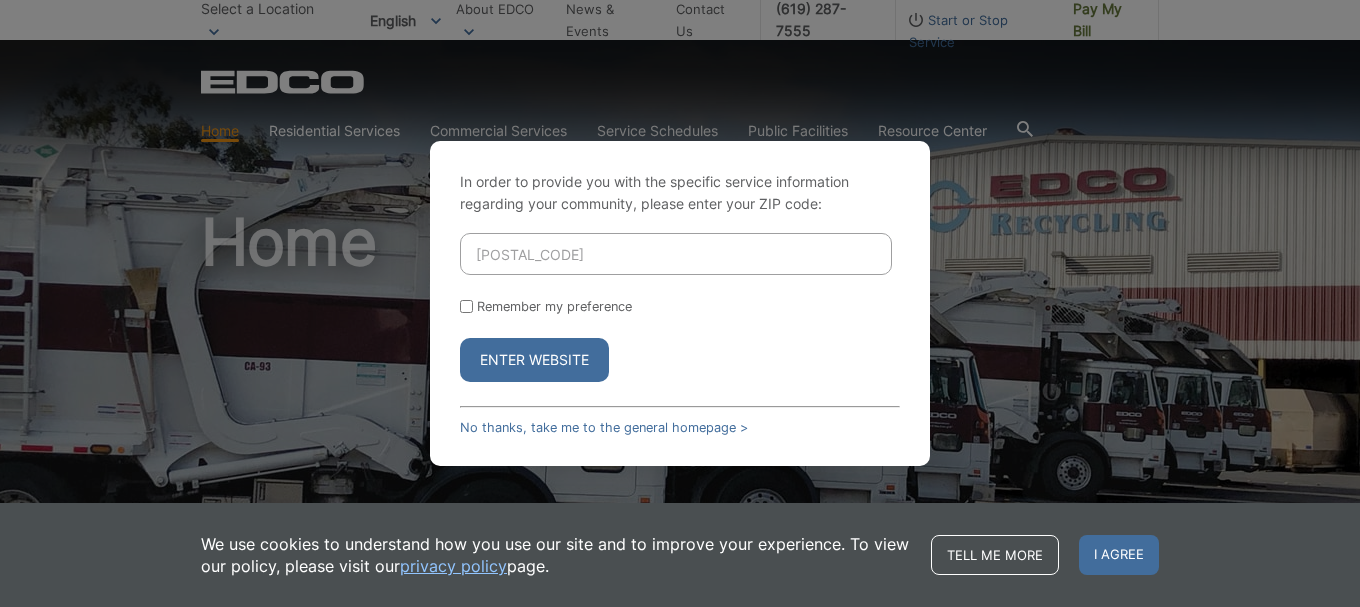 type on "90275" 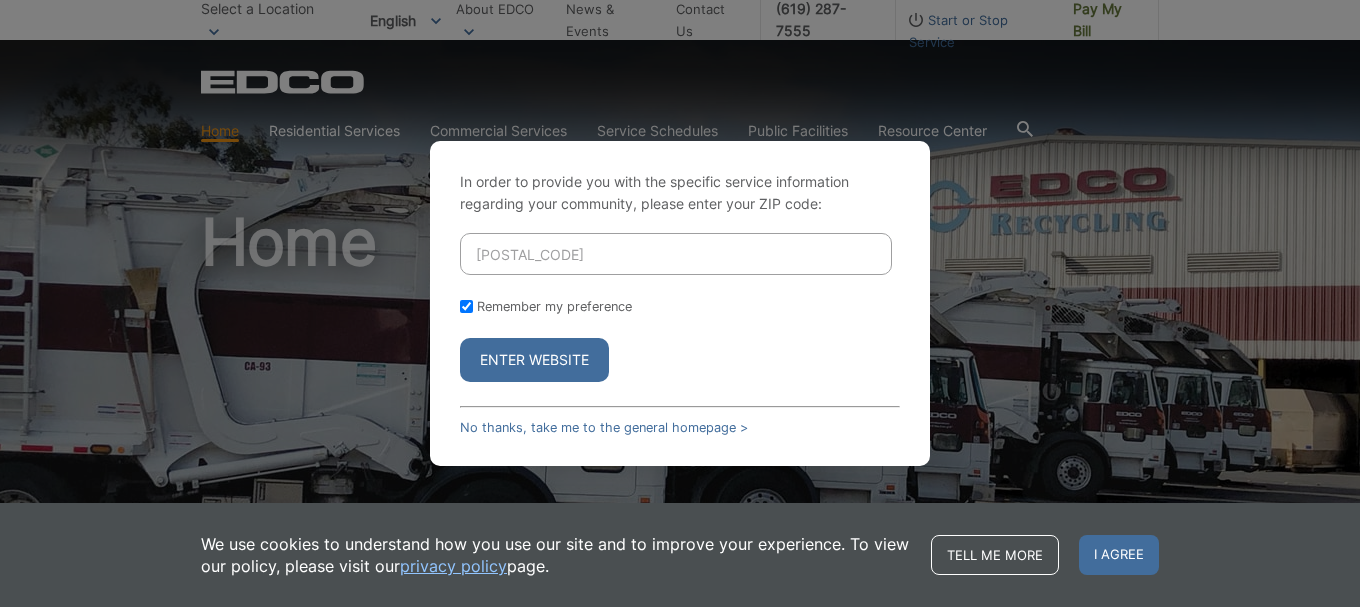 checkbox on "true" 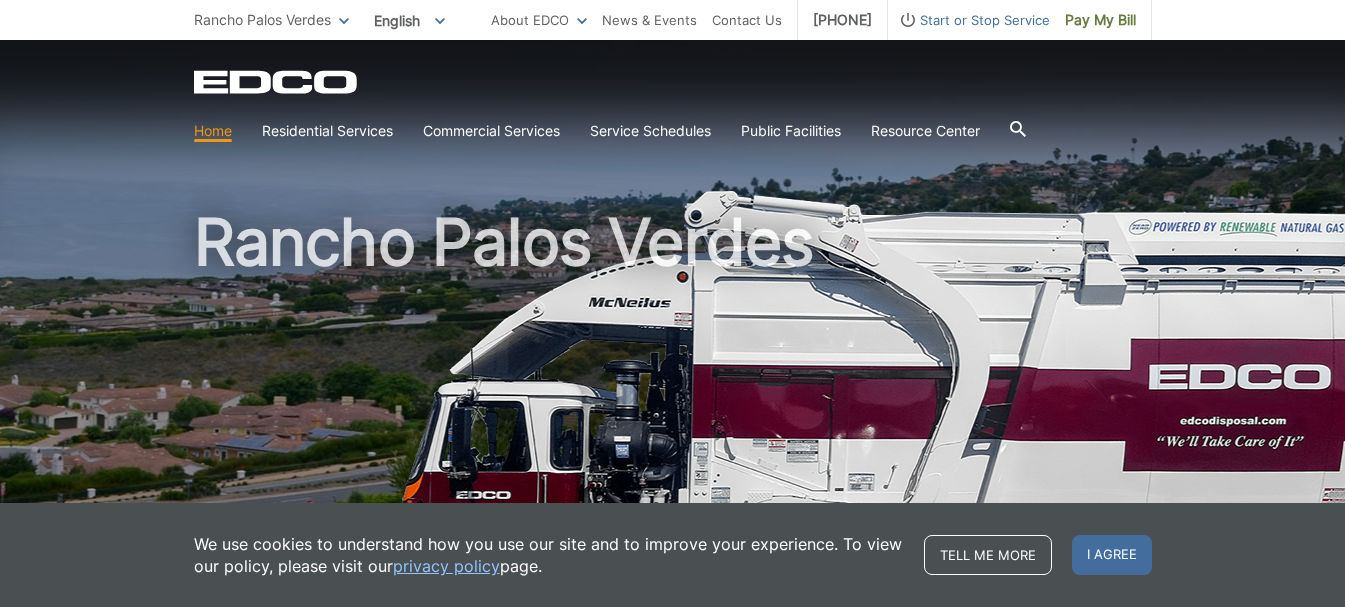 scroll, scrollTop: 0, scrollLeft: 0, axis: both 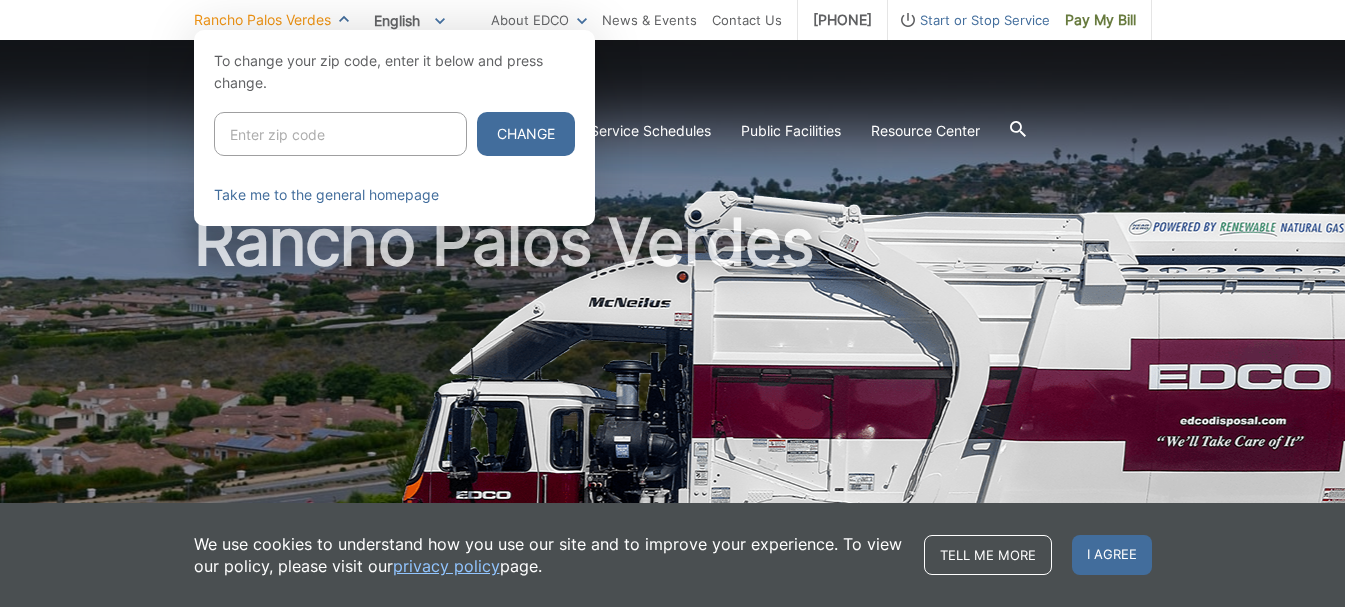 click on "Rancho Palos Verdes" at bounding box center [271, 20] 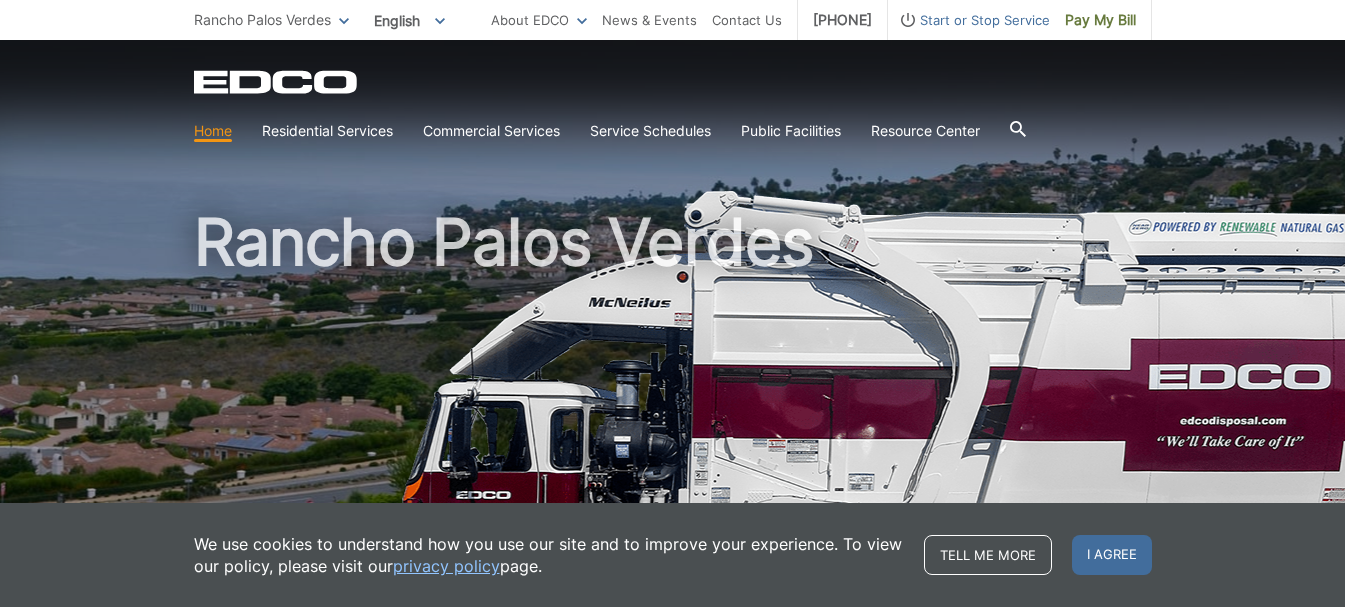 click on "English" at bounding box center [409, 20] 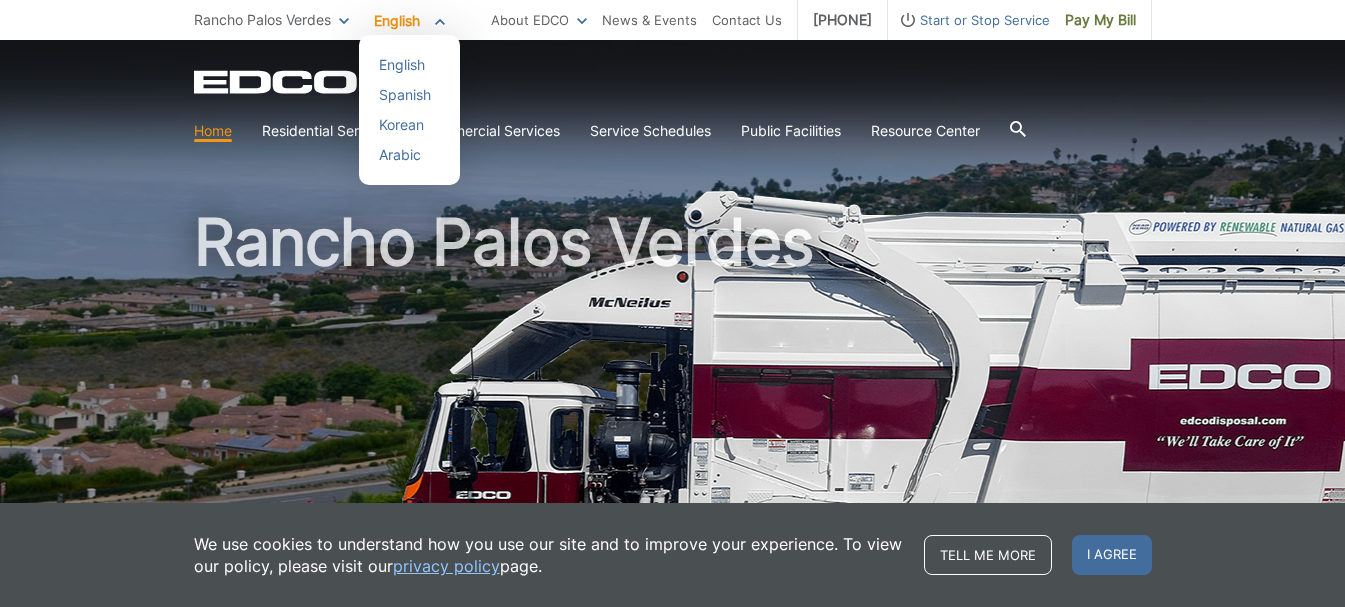 click on "English" at bounding box center (409, 20) 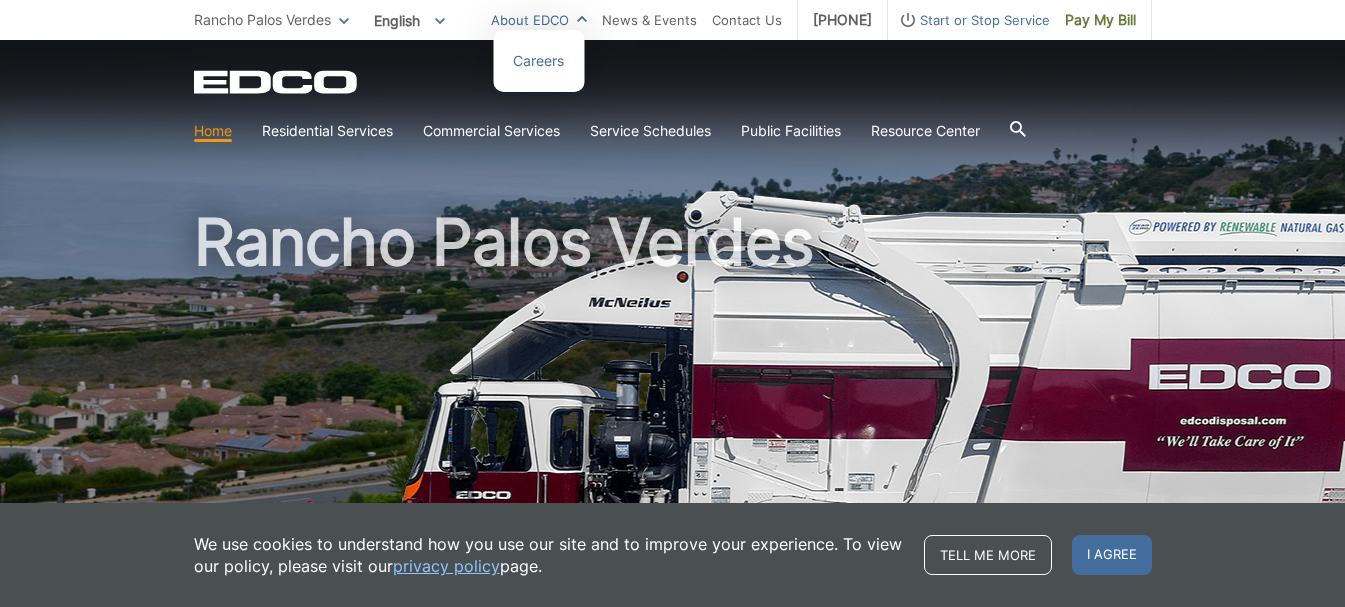 click on "About EDCO" at bounding box center (539, 20) 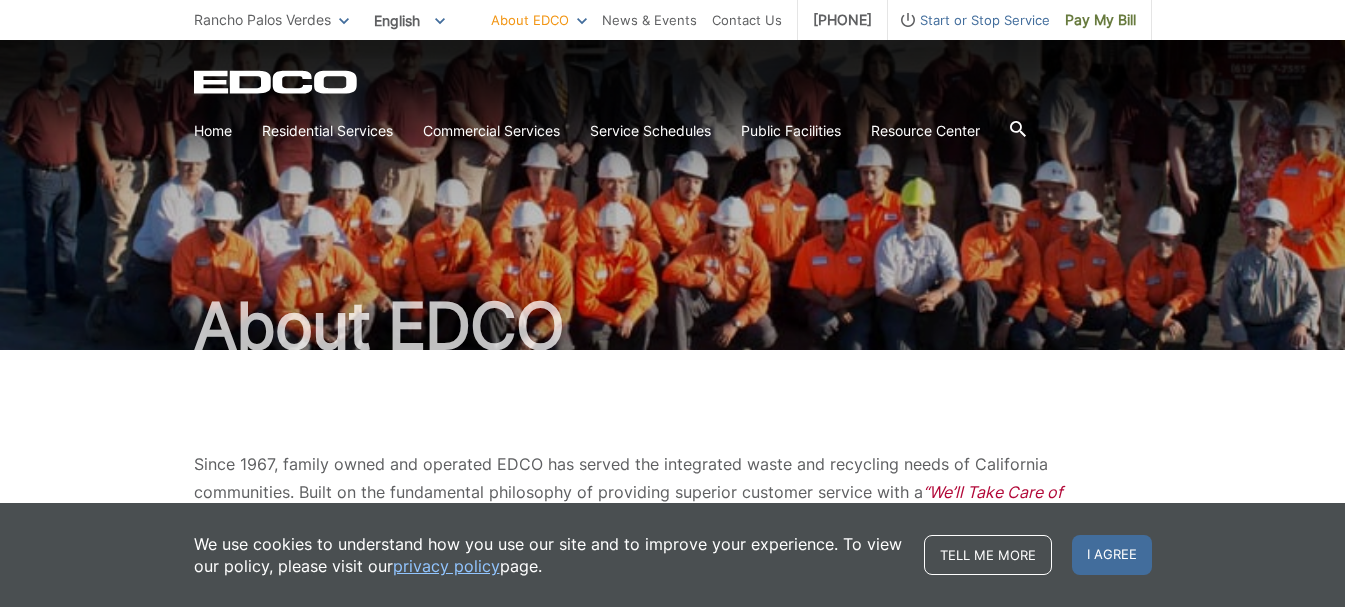 scroll, scrollTop: 0, scrollLeft: 0, axis: both 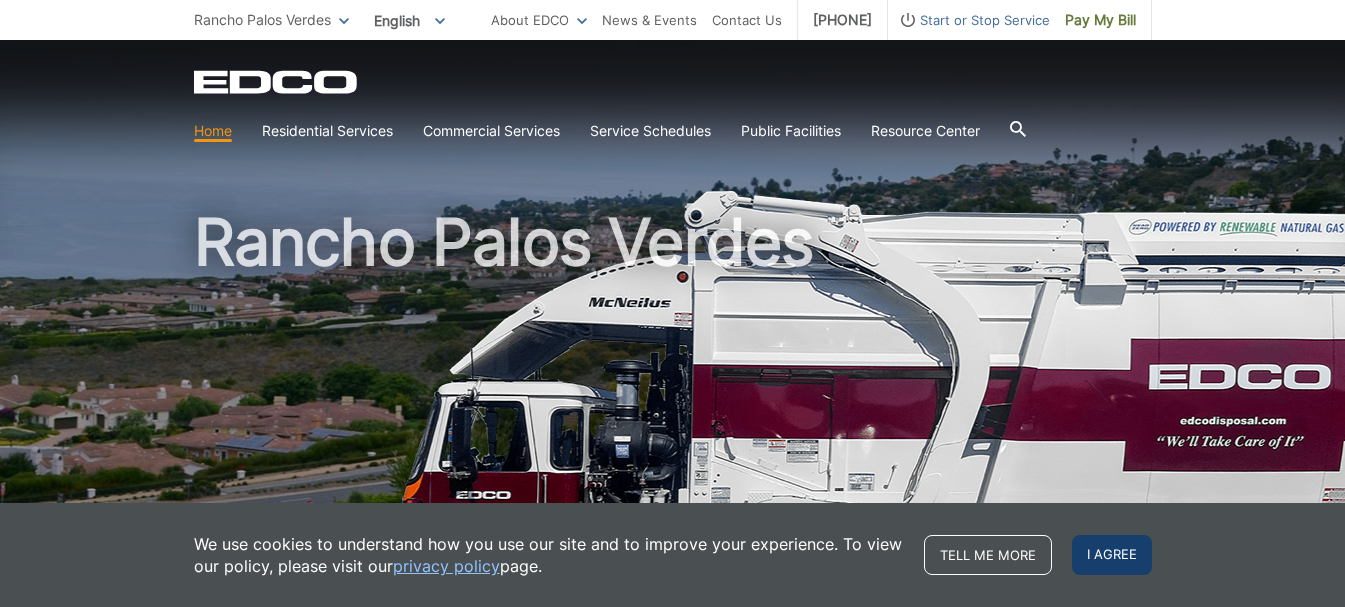 click on "I agree" at bounding box center [1112, 555] 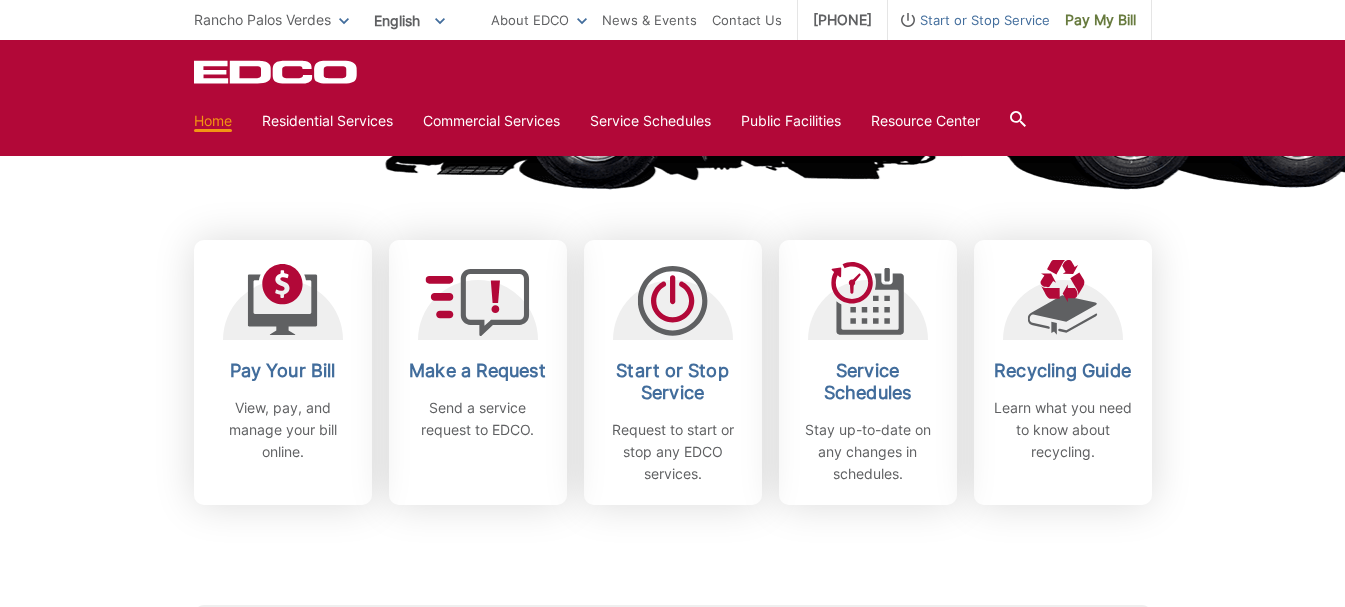 scroll, scrollTop: 527, scrollLeft: 0, axis: vertical 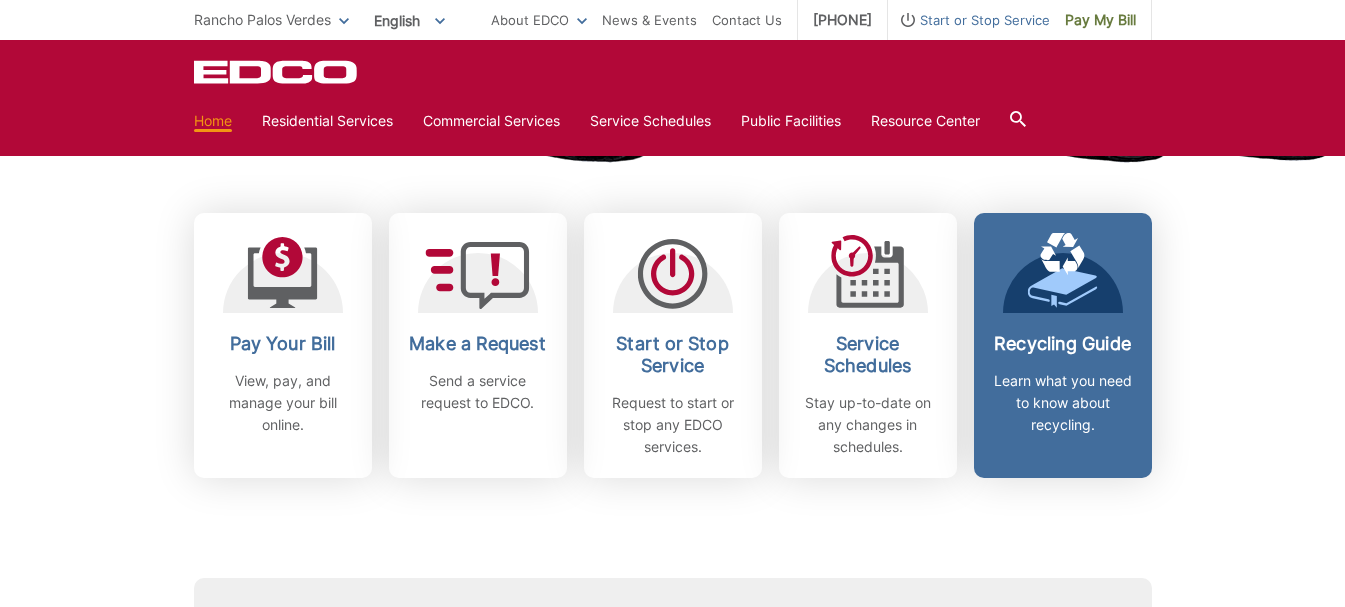 click on "Recycling Guide" at bounding box center [1063, 344] 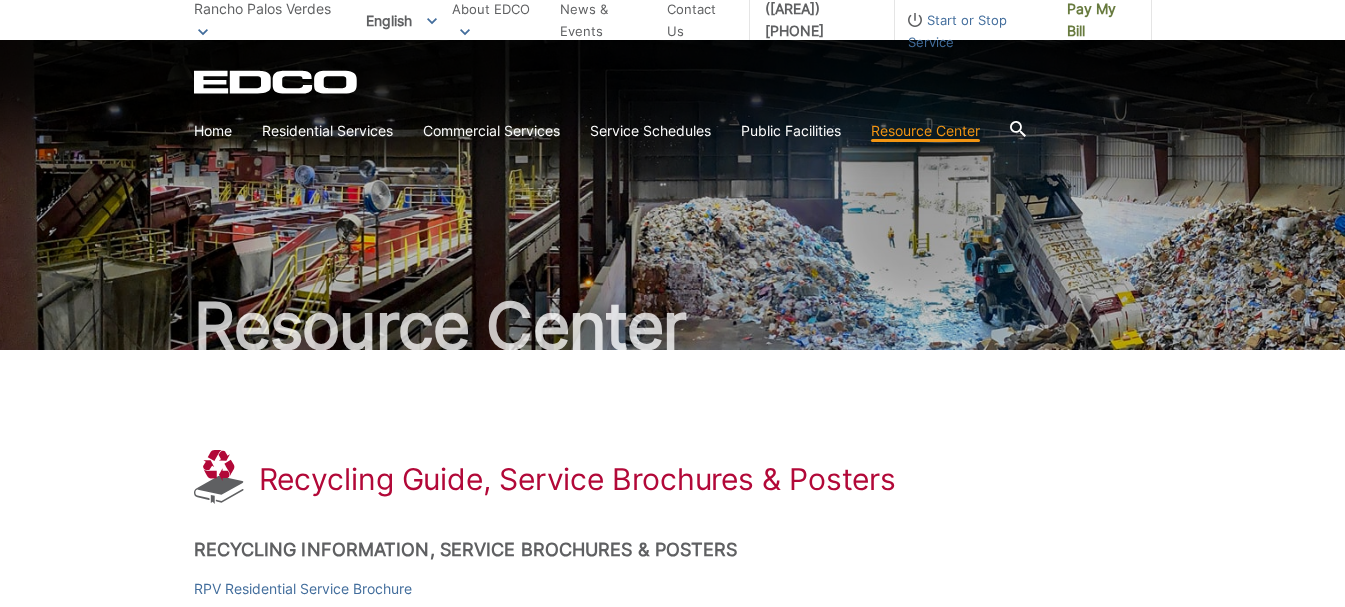 scroll, scrollTop: 0, scrollLeft: 0, axis: both 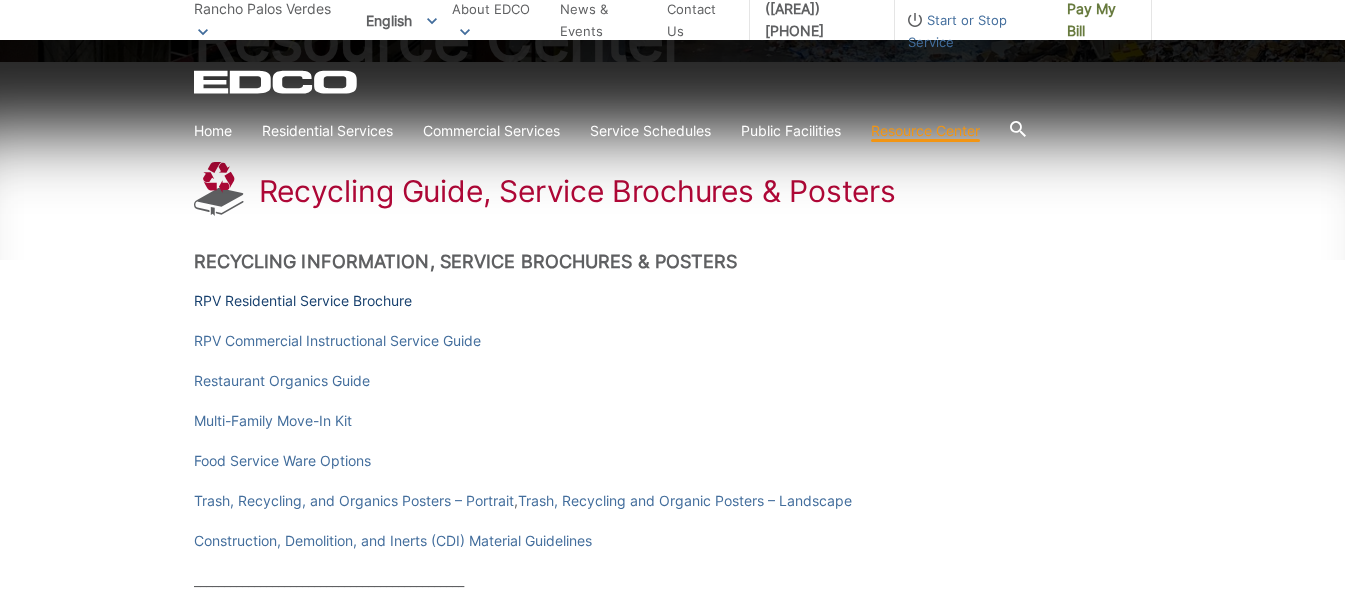 click on "RPV Residential Service Brochure" at bounding box center (303, 301) 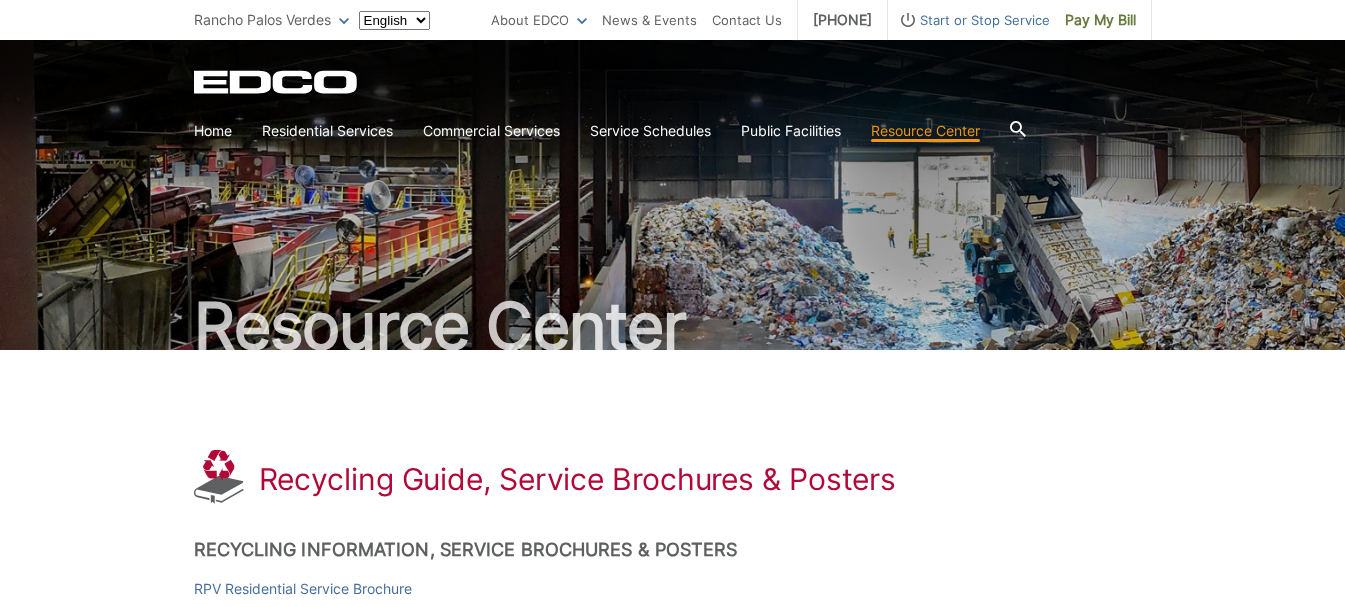scroll, scrollTop: 288, scrollLeft: 0, axis: vertical 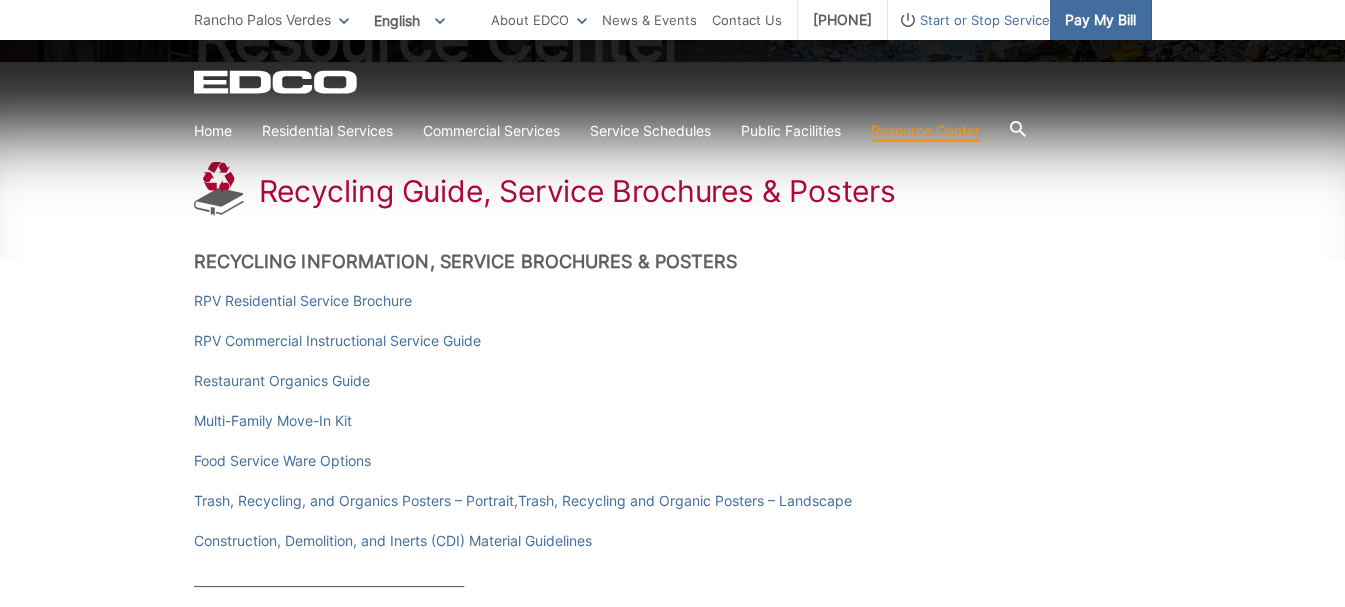 click on "Pay My Bill" at bounding box center [1100, 20] 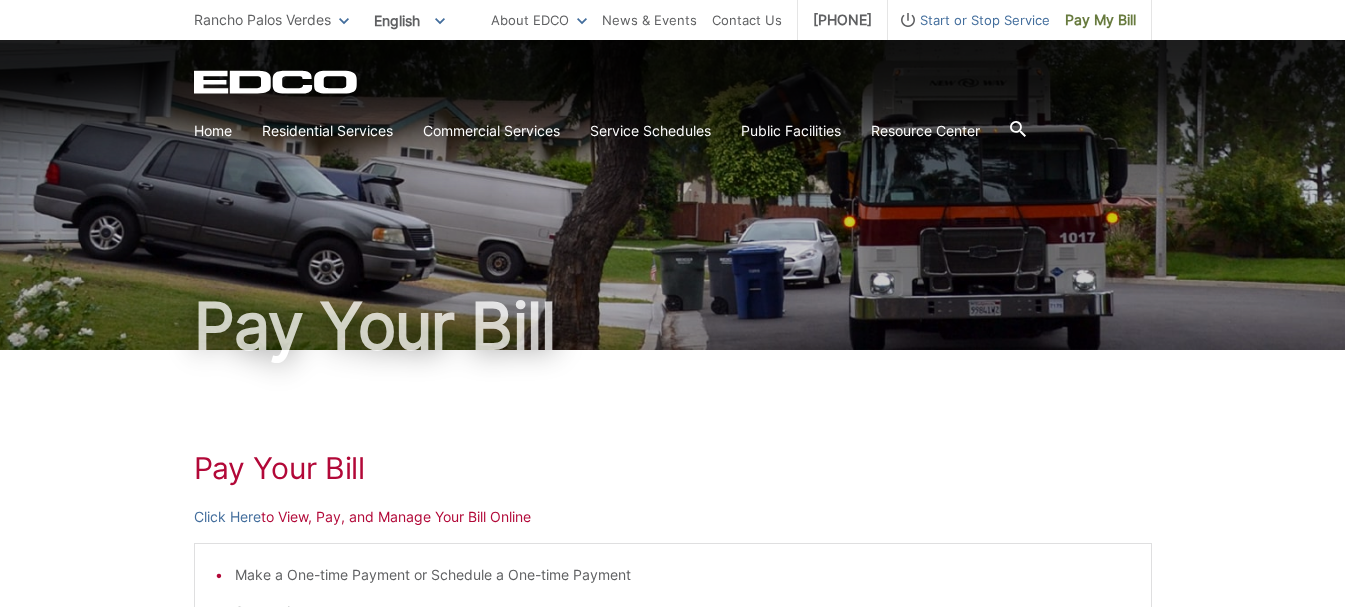 scroll, scrollTop: 0, scrollLeft: 0, axis: both 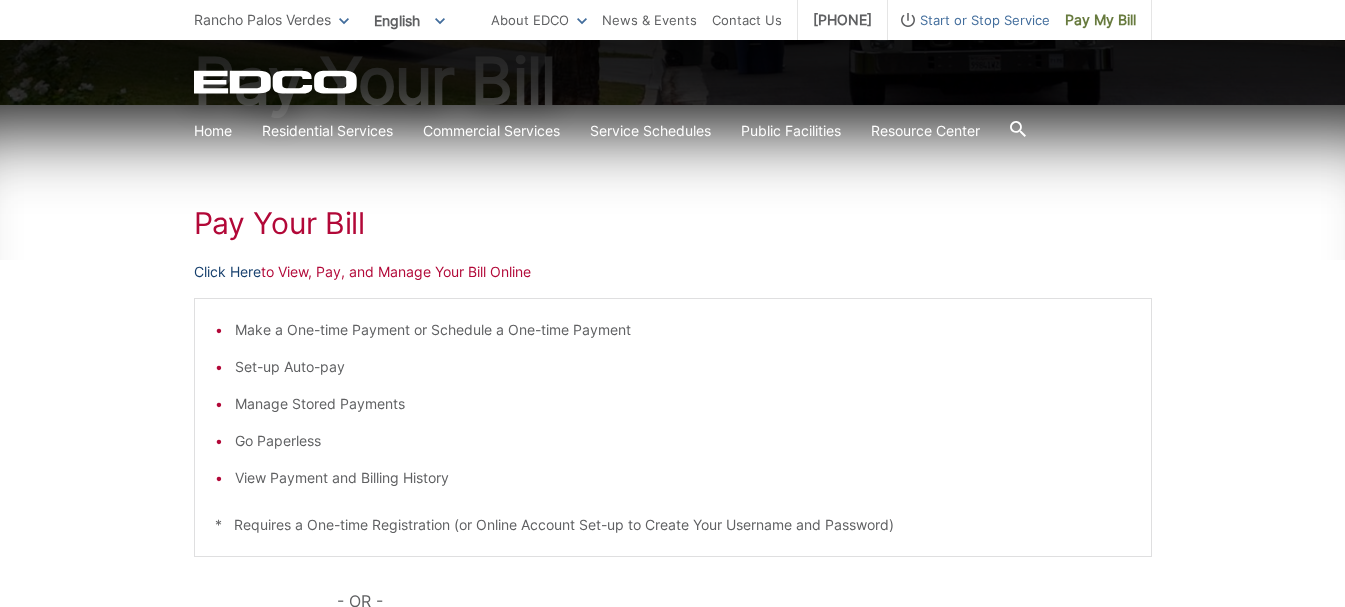 click on "Click Here" at bounding box center (227, 272) 